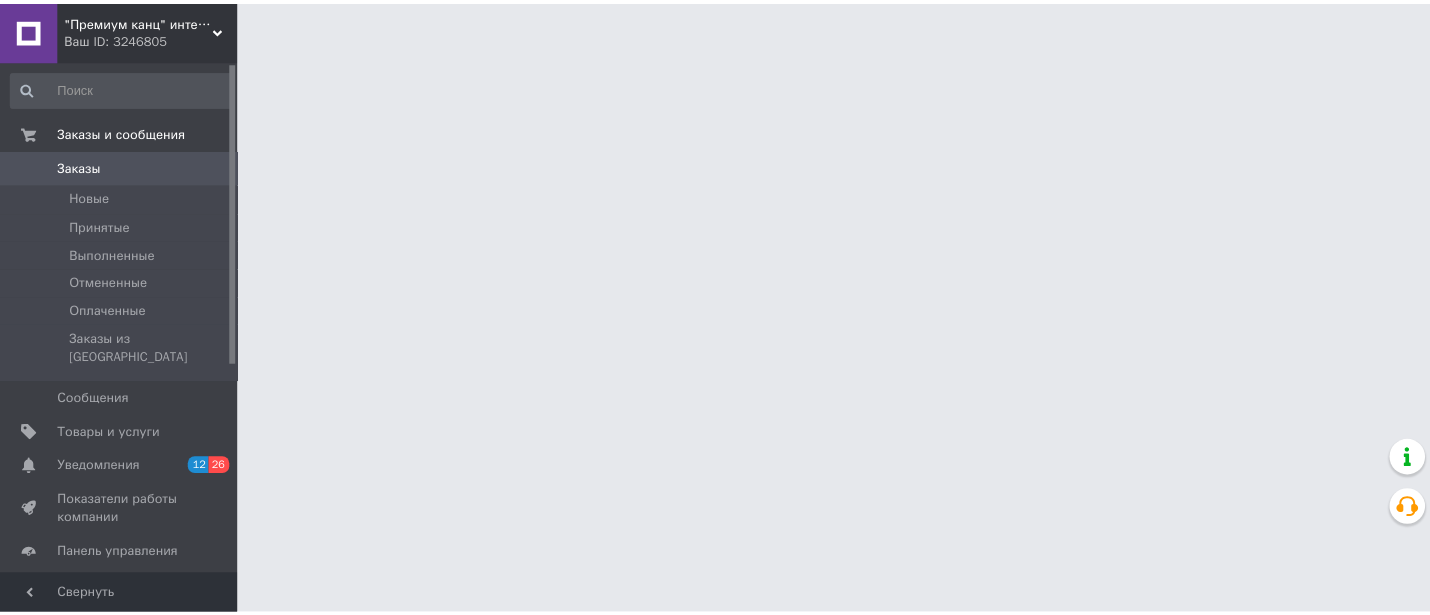 scroll, scrollTop: 0, scrollLeft: 0, axis: both 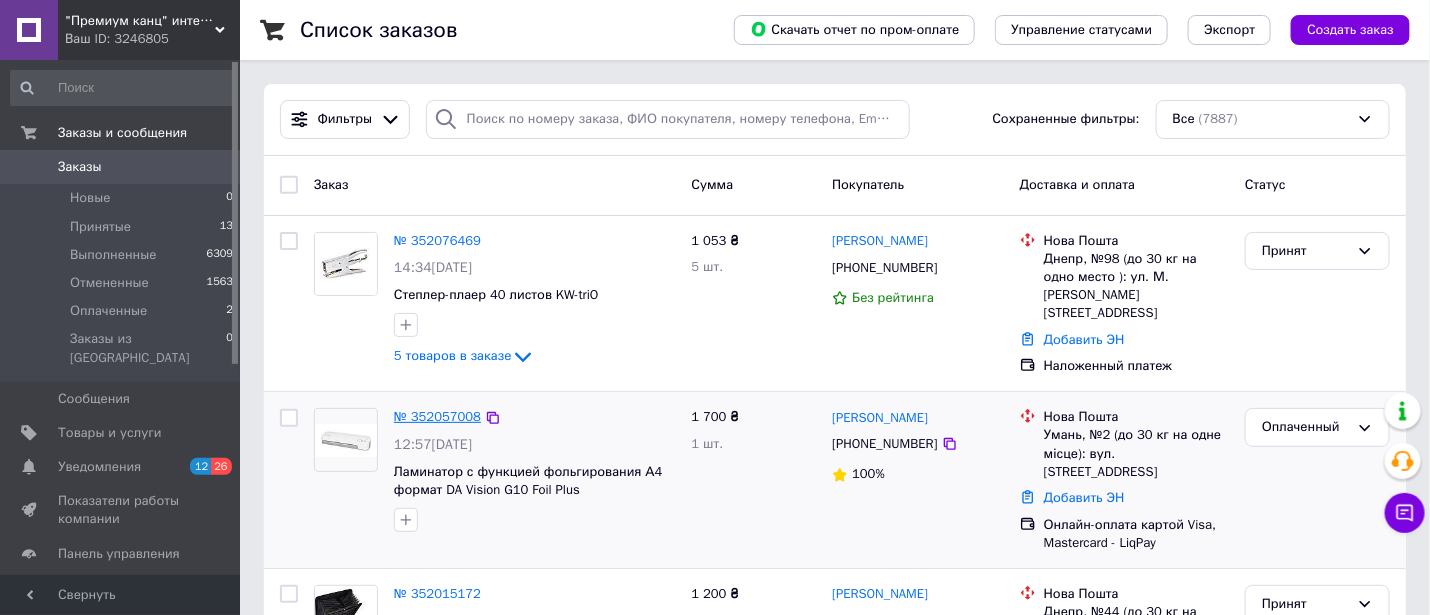 click on "№ 352057008" at bounding box center (437, 416) 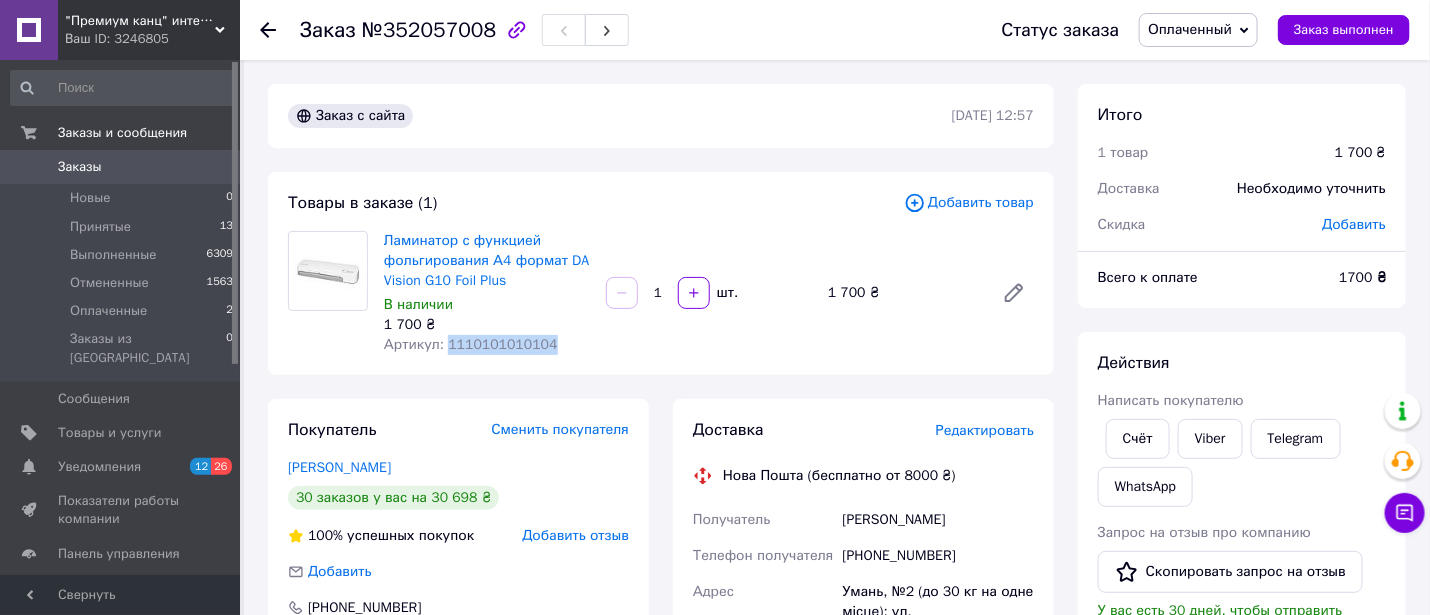 drag, startPoint x: 444, startPoint y: 344, endPoint x: 549, endPoint y: 344, distance: 105 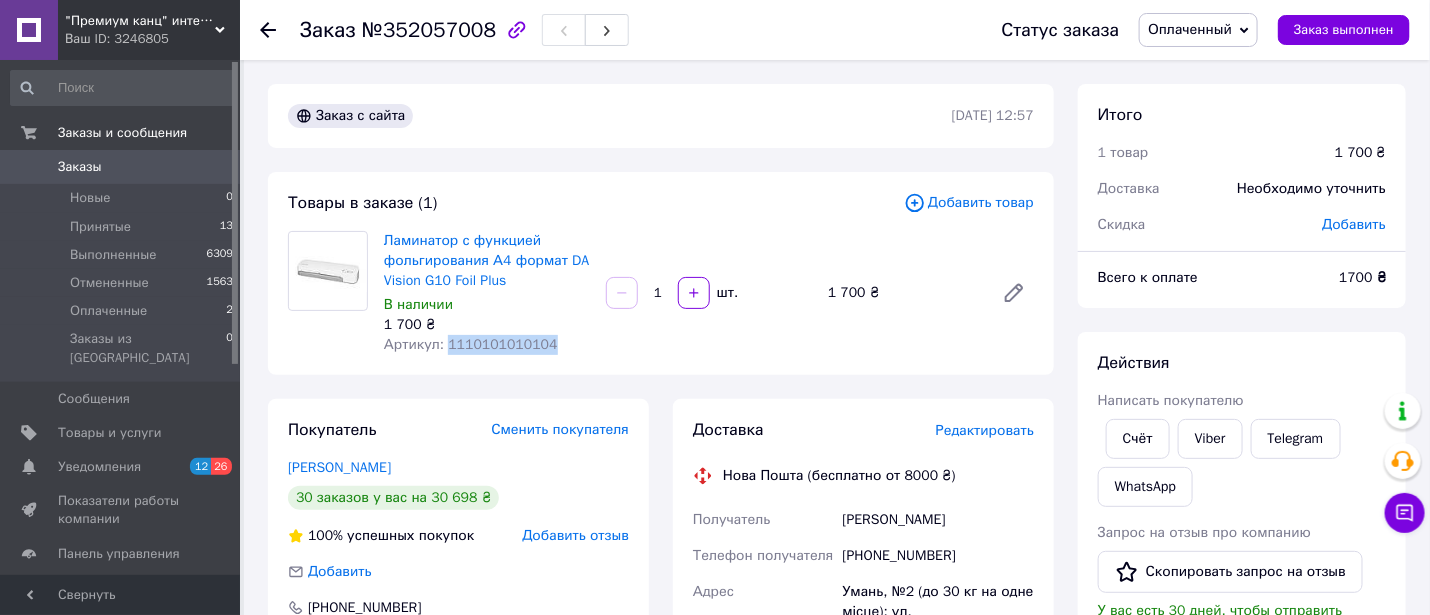 copy on "1110101010104" 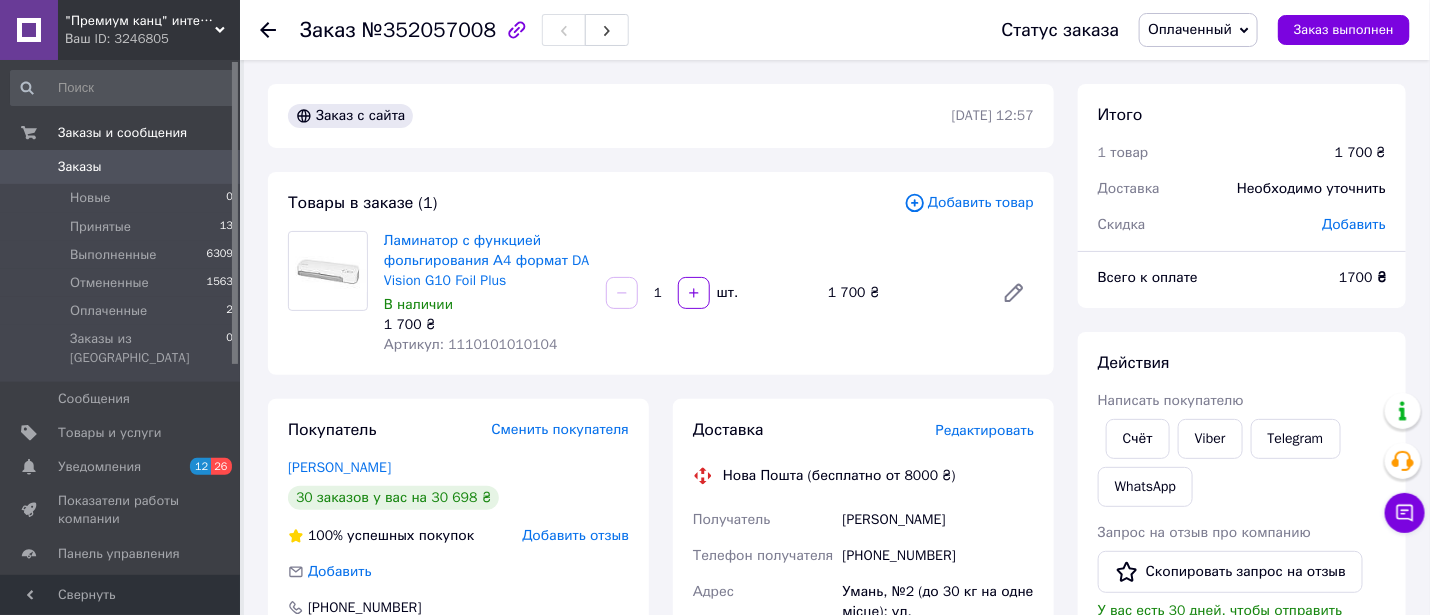click 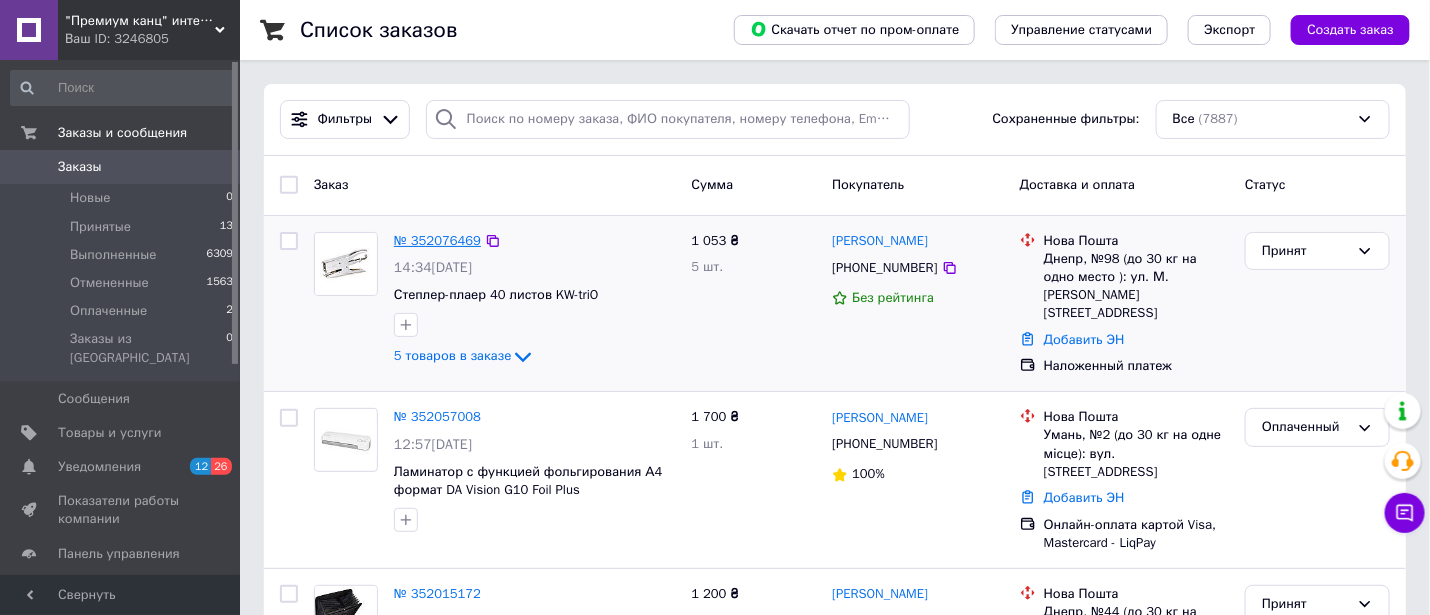 click on "№ 352076469" at bounding box center [437, 240] 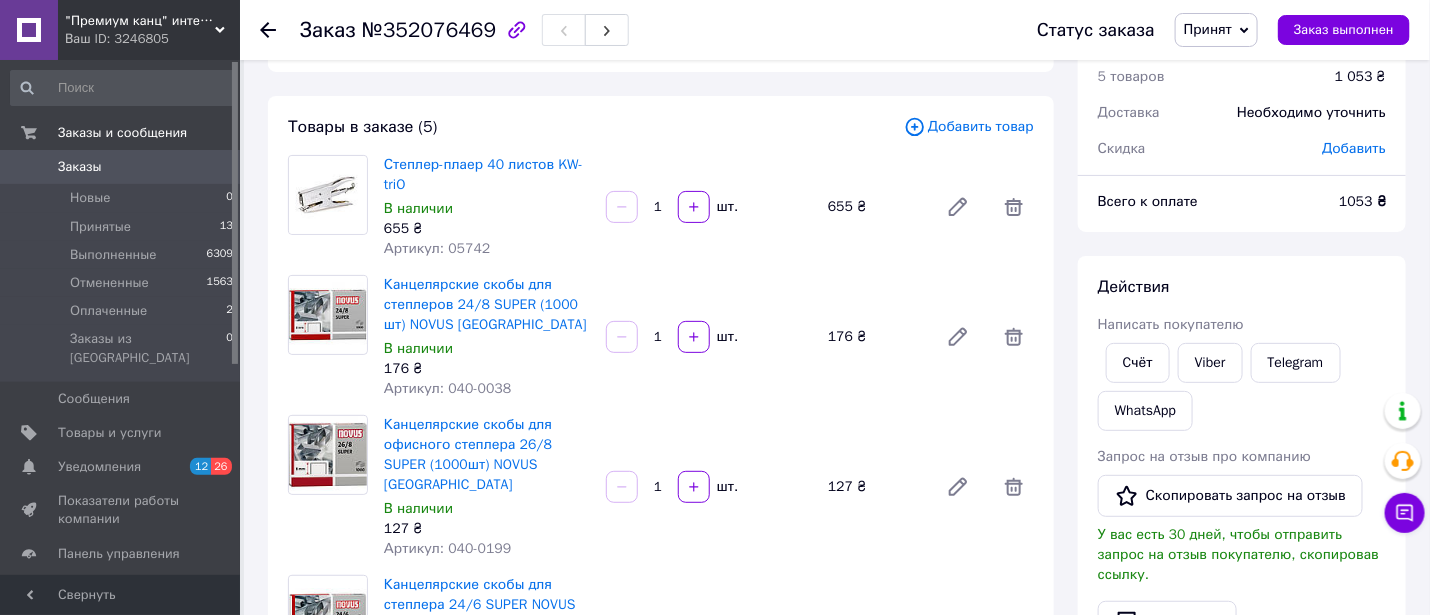 scroll, scrollTop: 110, scrollLeft: 0, axis: vertical 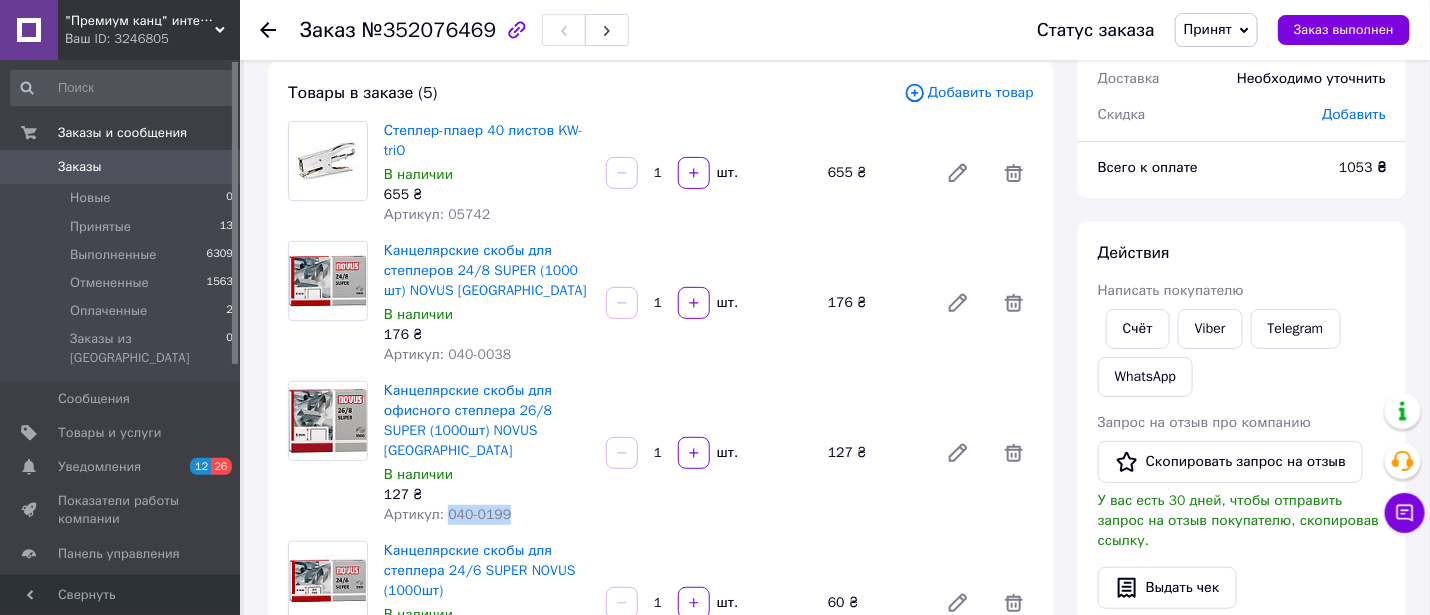 drag, startPoint x: 441, startPoint y: 497, endPoint x: 517, endPoint y: 494, distance: 76.05919 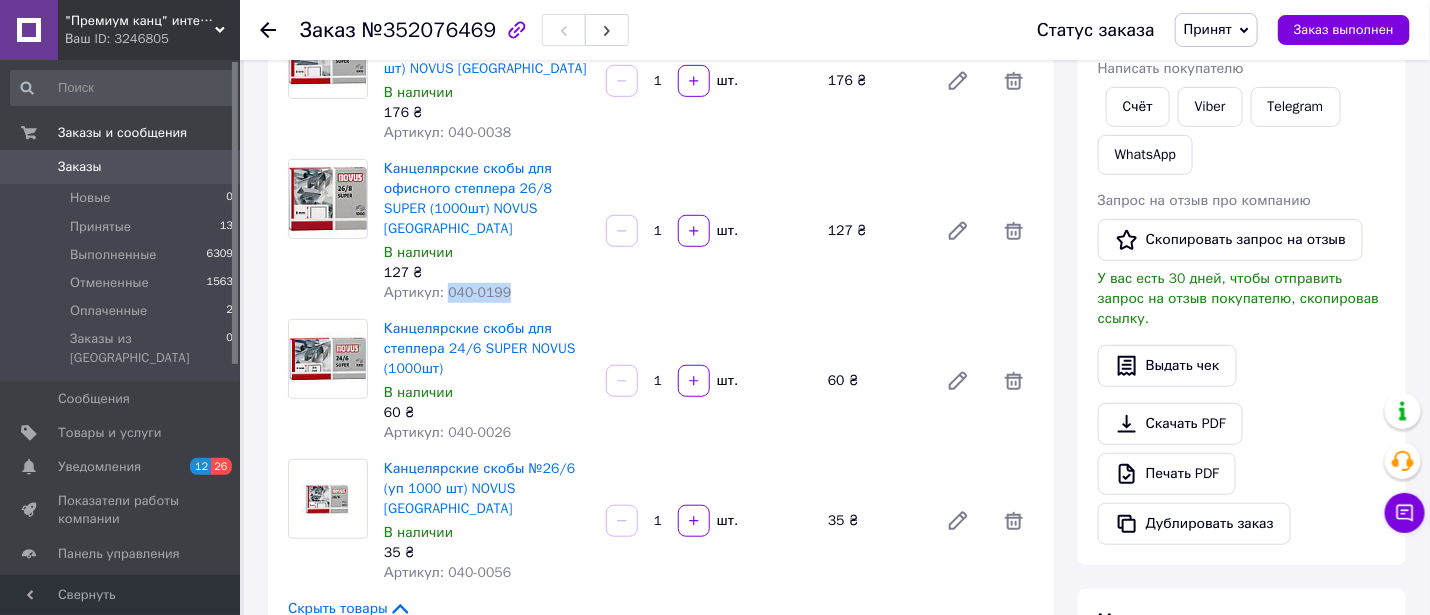 scroll, scrollTop: 332, scrollLeft: 0, axis: vertical 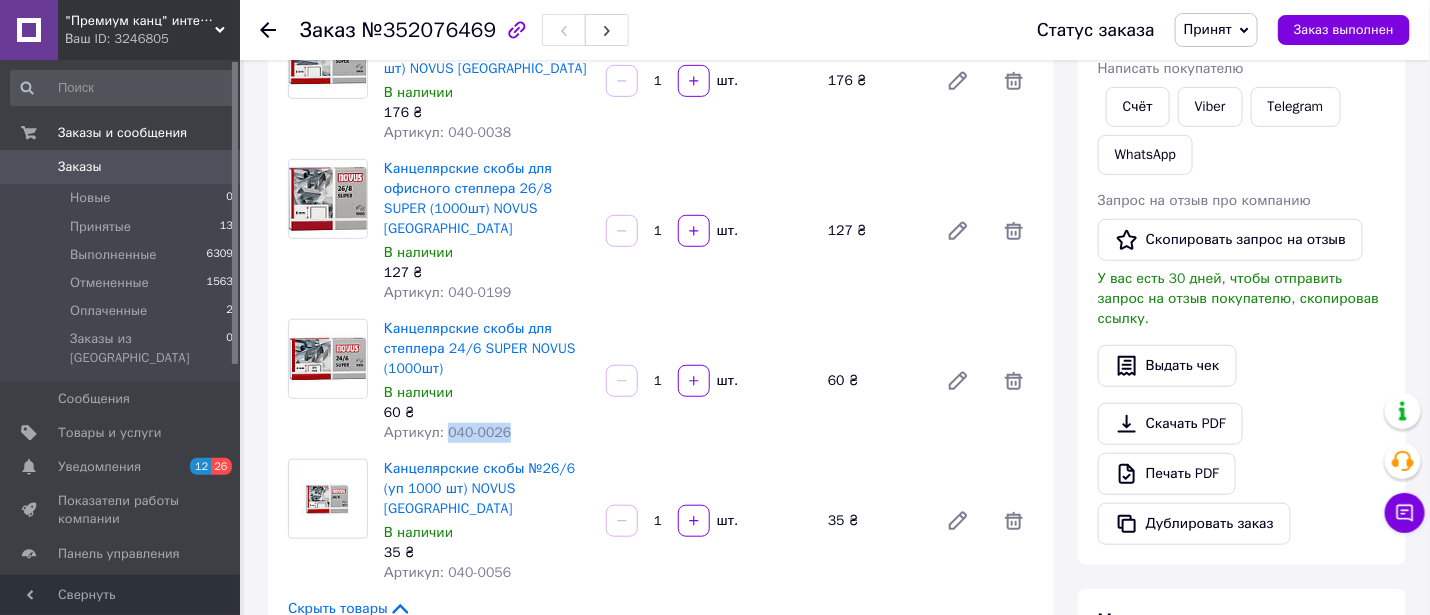 drag, startPoint x: 443, startPoint y: 412, endPoint x: 519, endPoint y: 411, distance: 76.00658 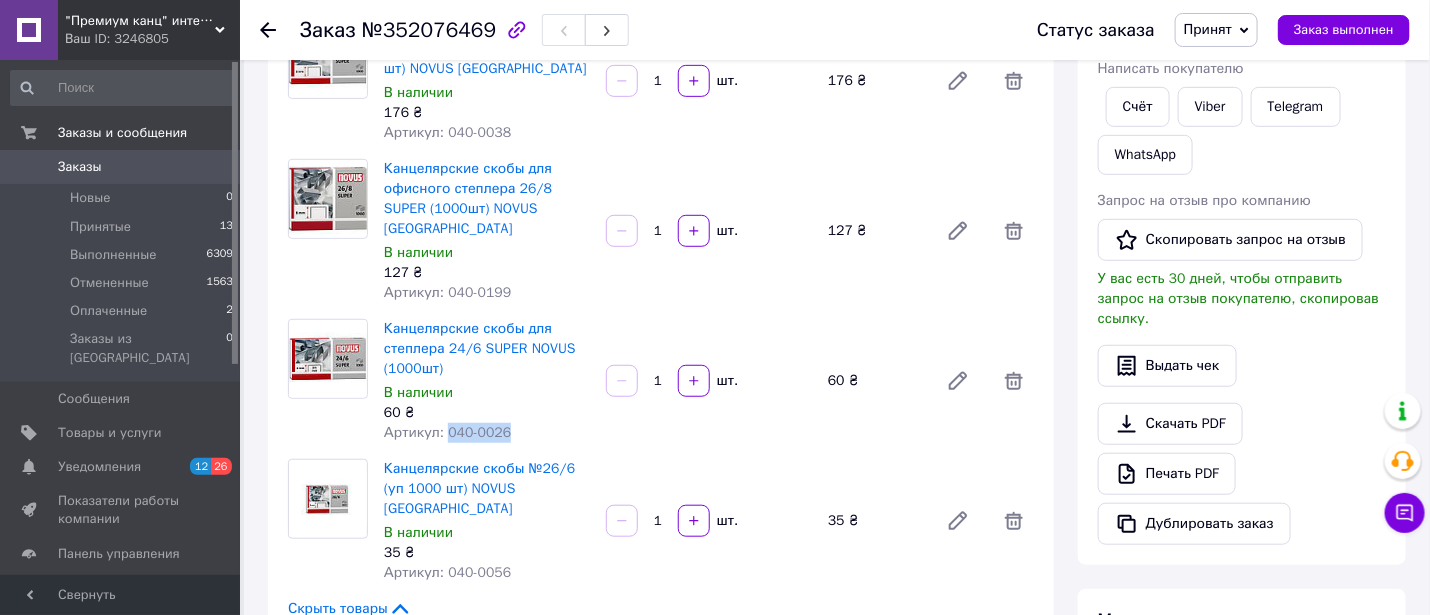 scroll, scrollTop: 444, scrollLeft: 0, axis: vertical 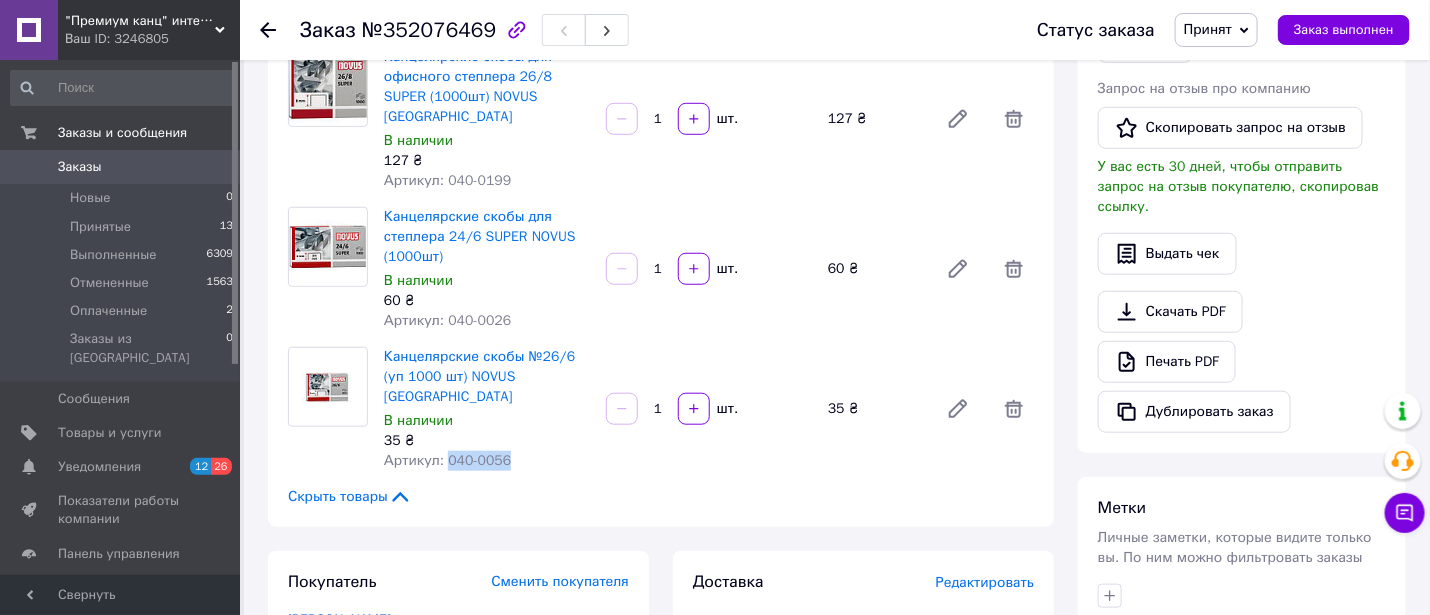 drag, startPoint x: 444, startPoint y: 421, endPoint x: 517, endPoint y: 416, distance: 73.171036 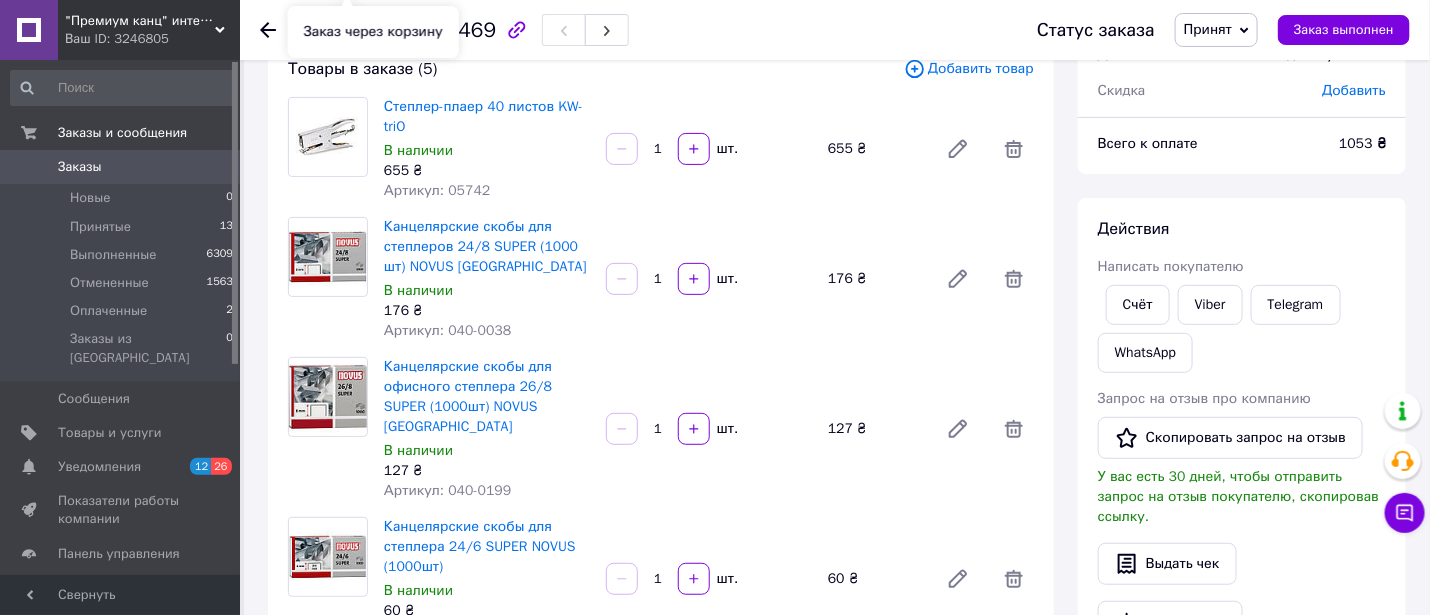 scroll, scrollTop: 0, scrollLeft: 0, axis: both 